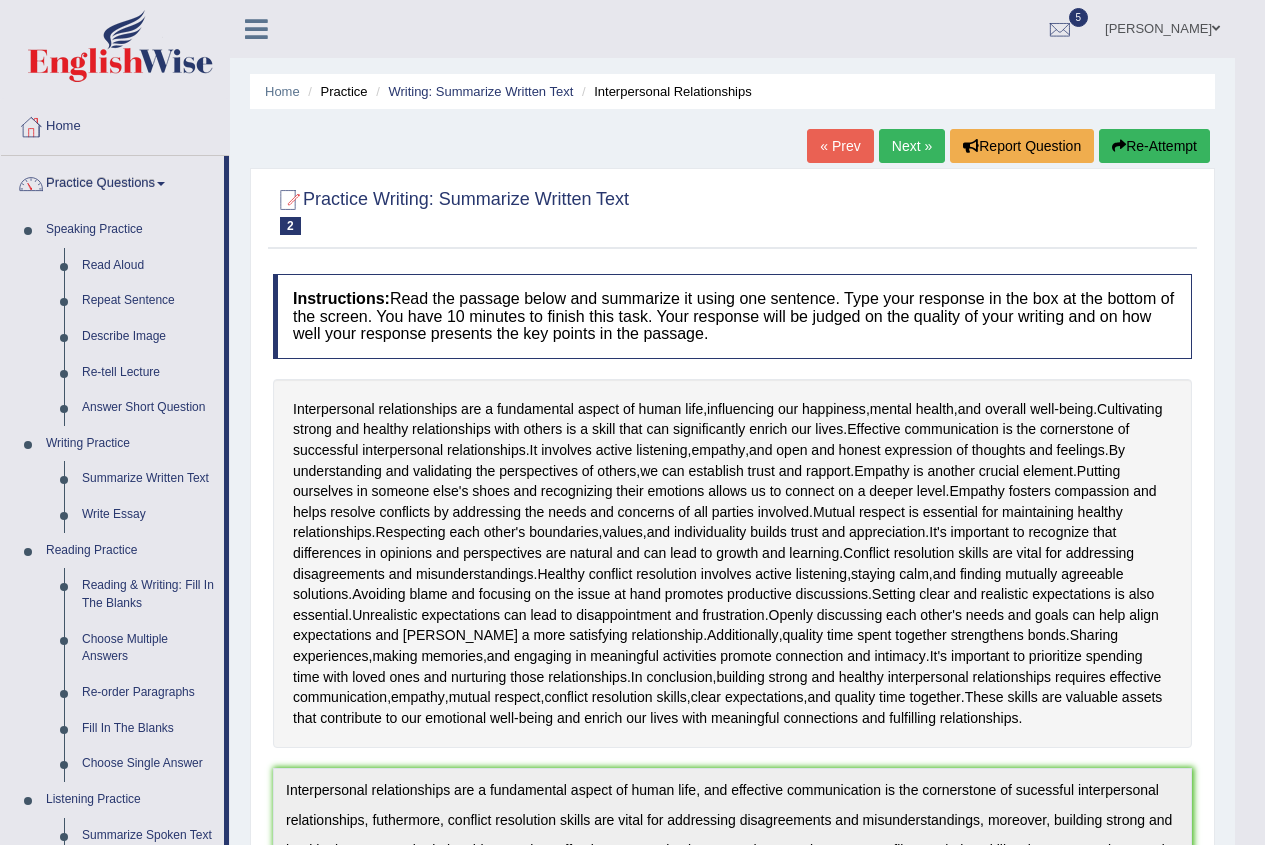 scroll, scrollTop: 0, scrollLeft: 0, axis: both 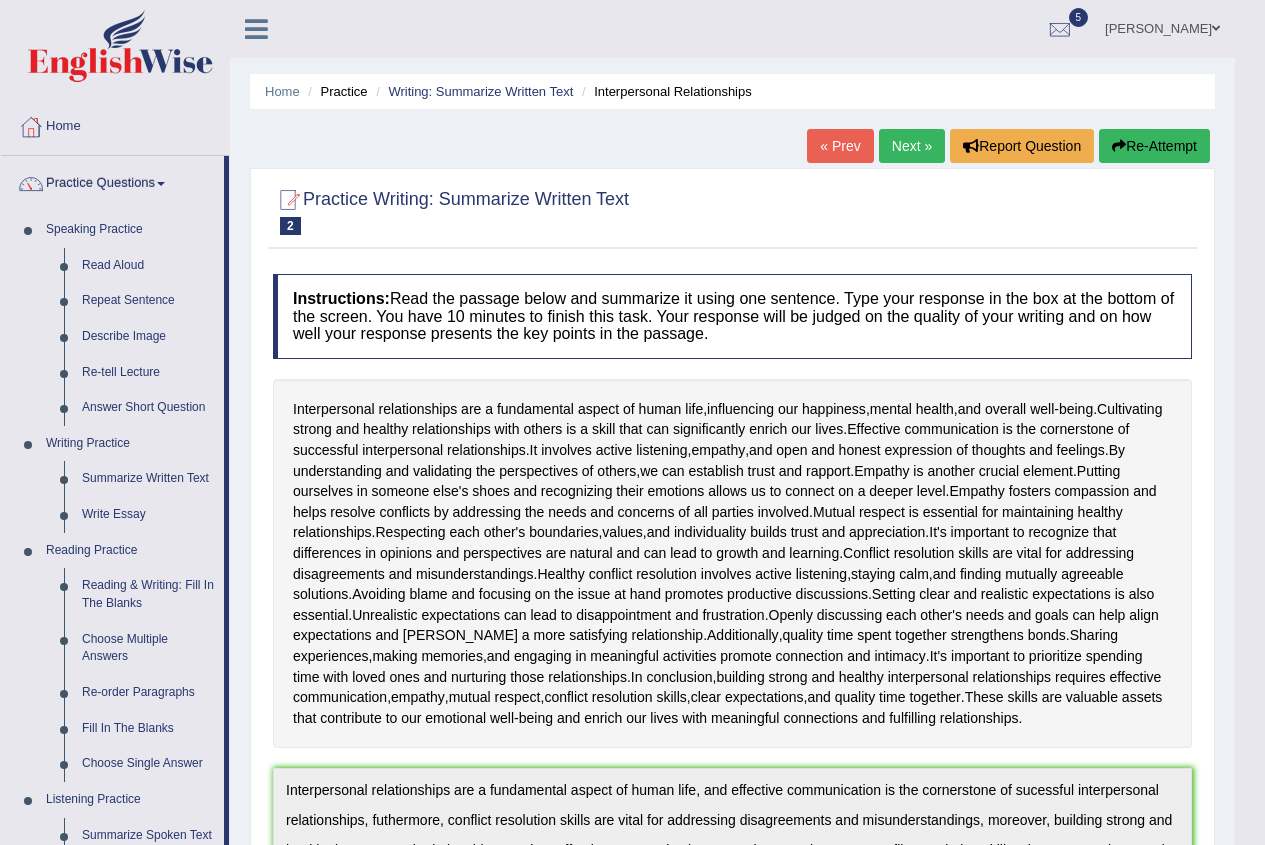 click on "pritima
Toggle navigation
Username: pritima_nk
Access Type: Online
Subscription: Diamond Package
Log out
5
PEW1
Jul 9, 2025 PEW2 Mar 5, 2023 EW14 EW3" at bounding box center (884, 28) 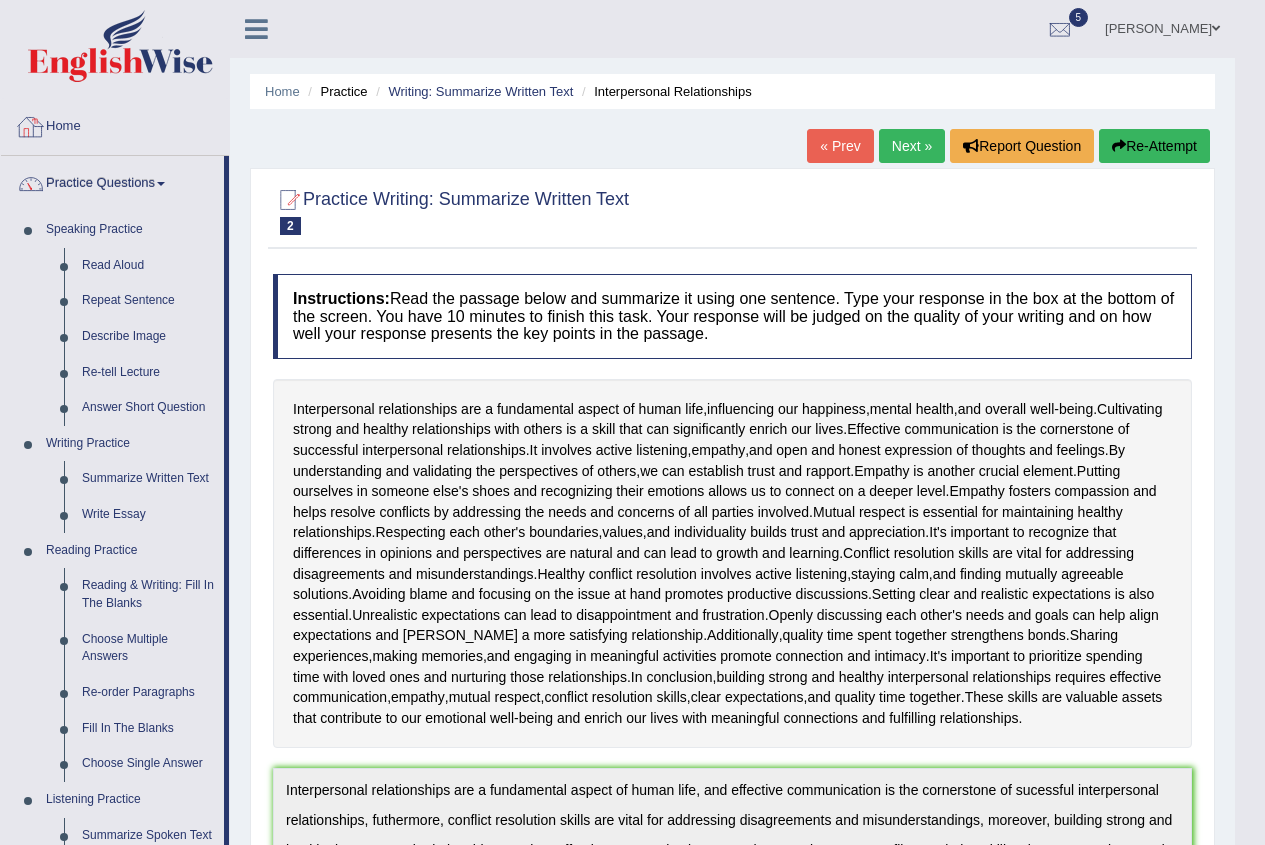 click at bounding box center [120, 46] 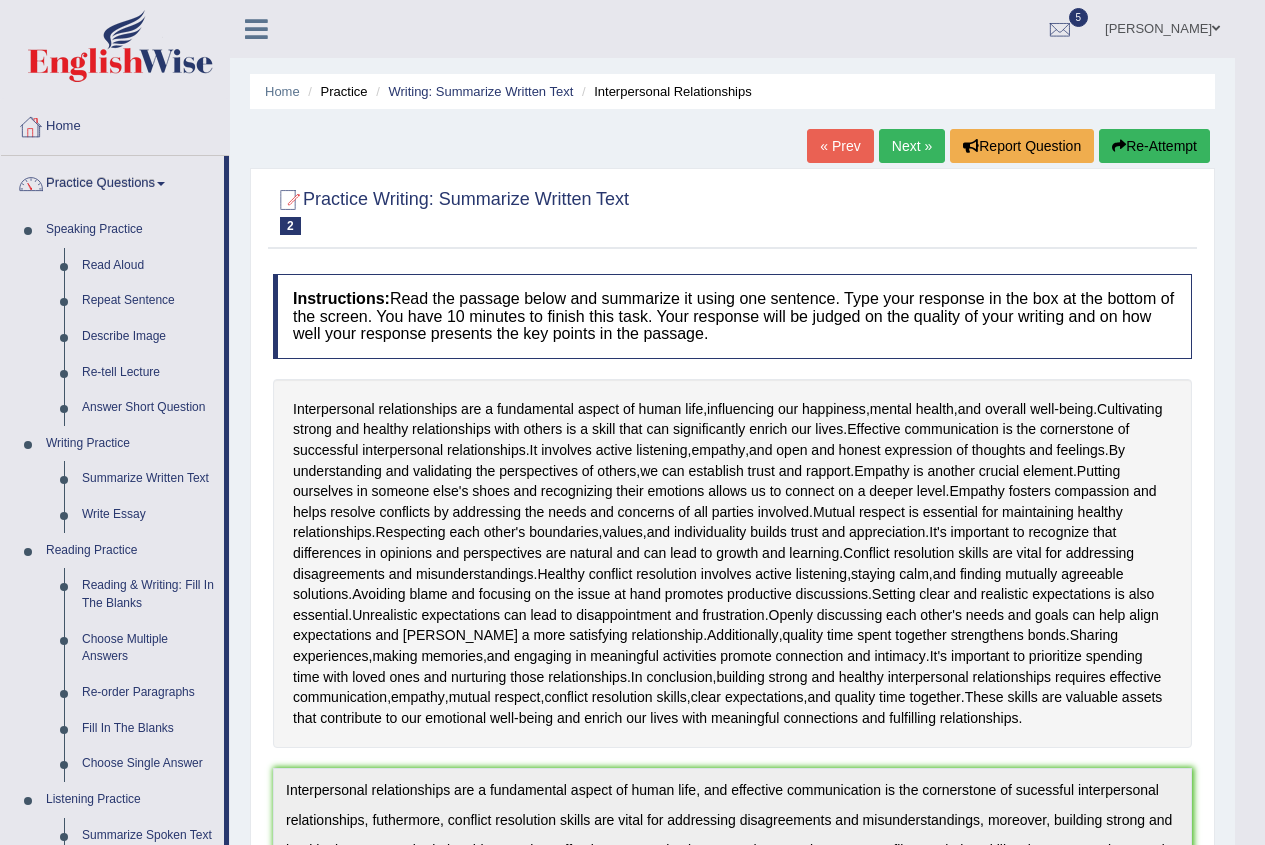click at bounding box center [120, 46] 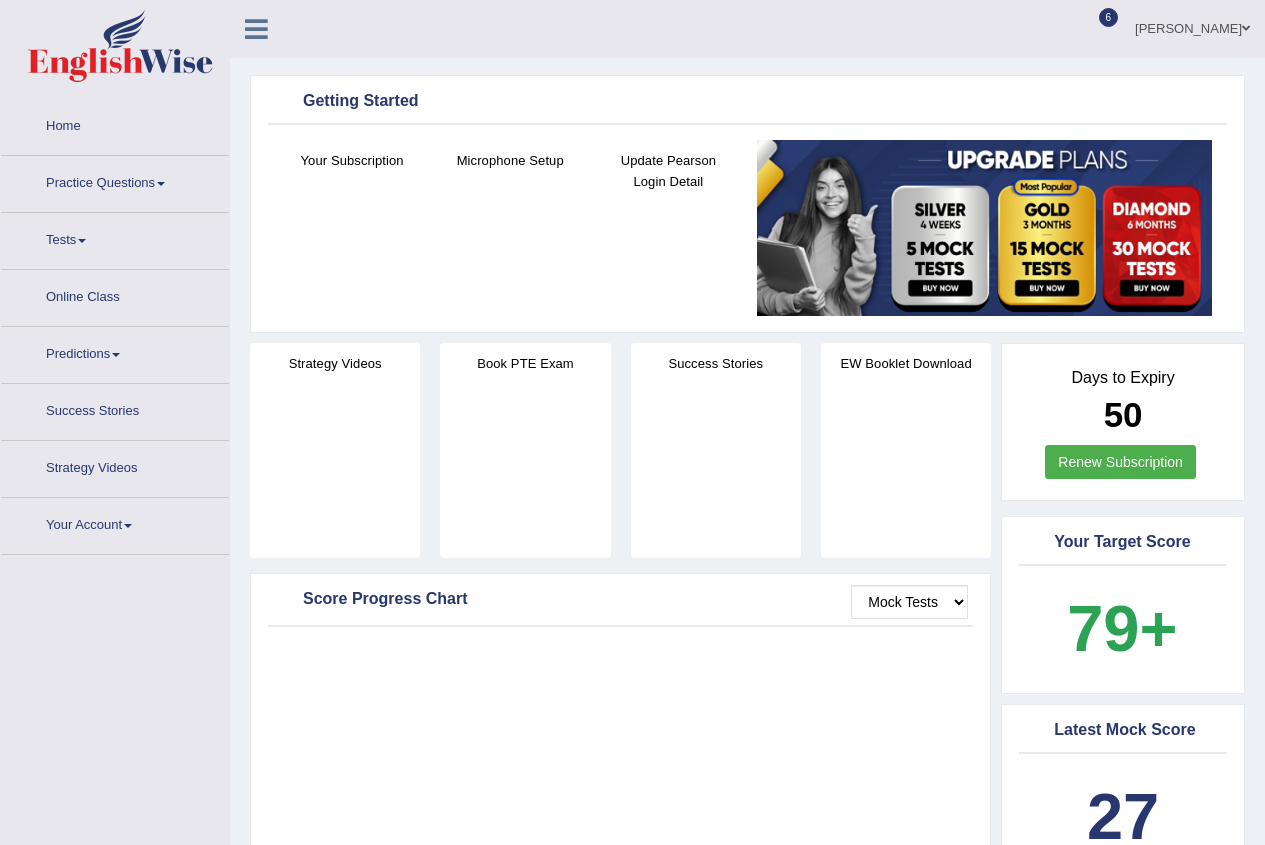 scroll, scrollTop: 0, scrollLeft: 0, axis: both 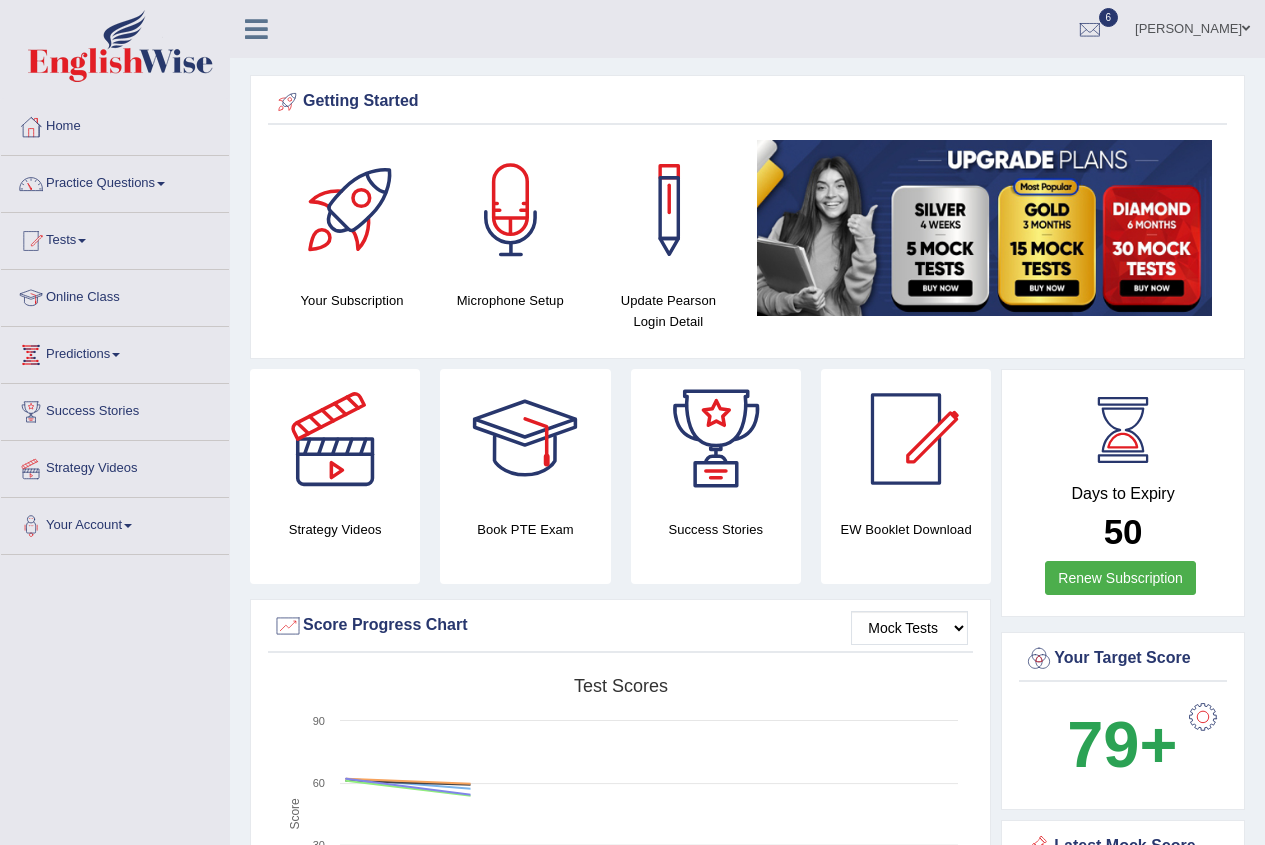 click at bounding box center (1246, 28) 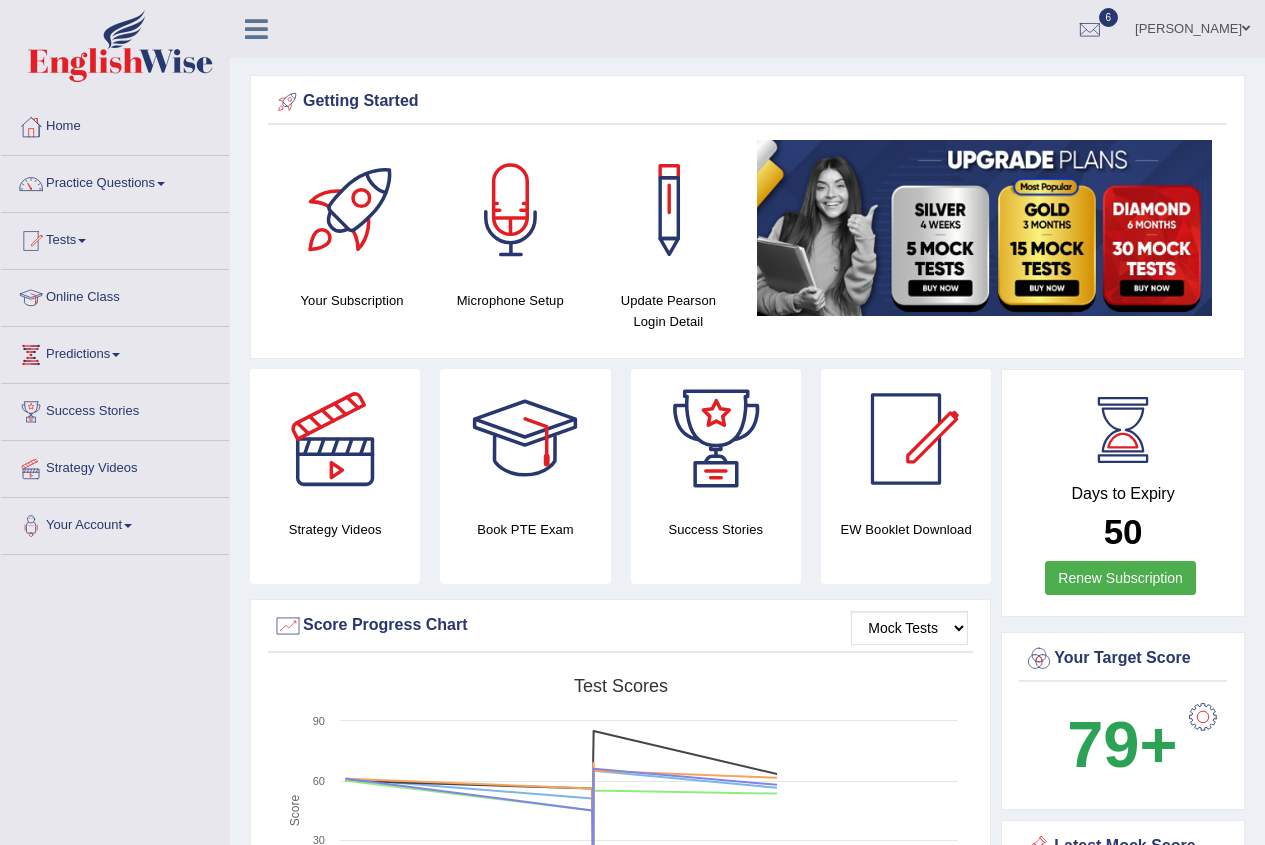click at bounding box center [1246, 28] 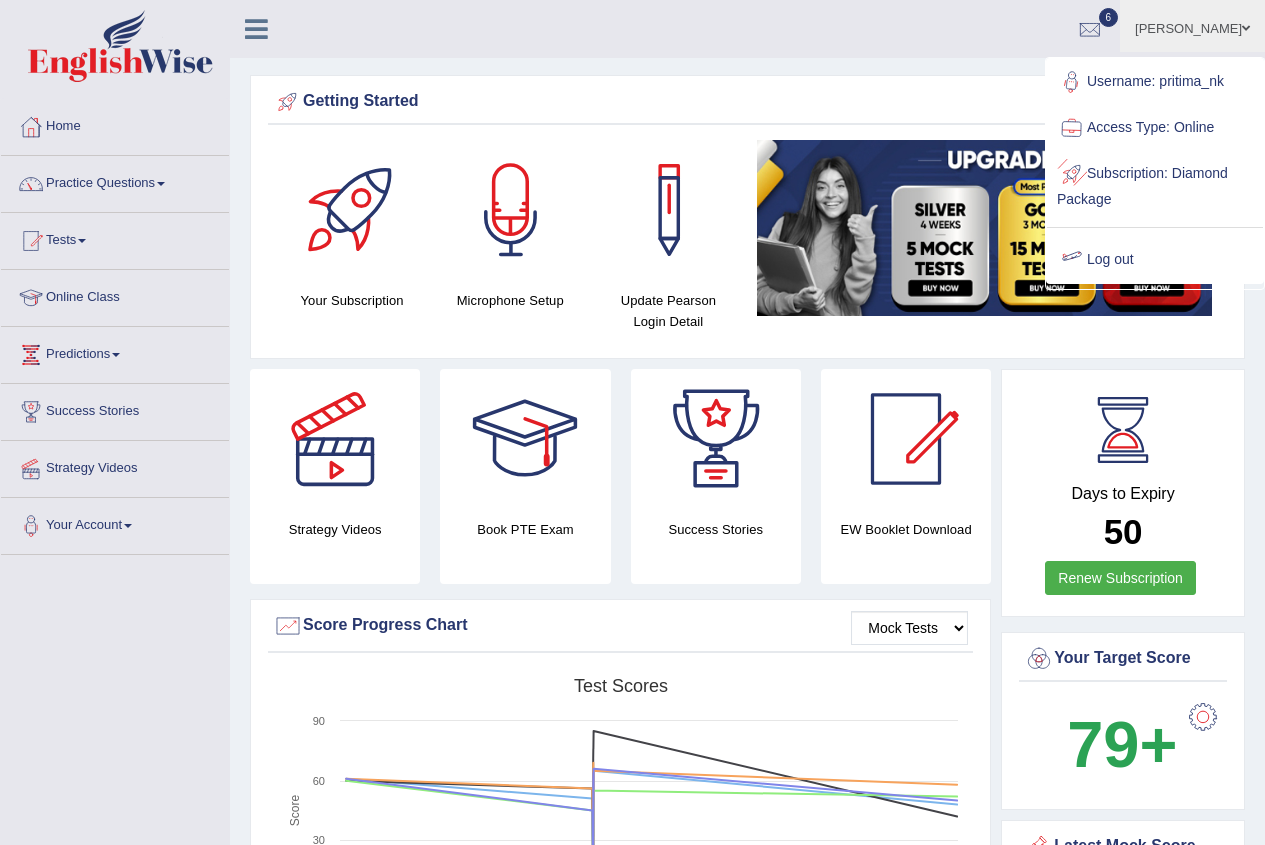 click on "Log out" at bounding box center (1155, 260) 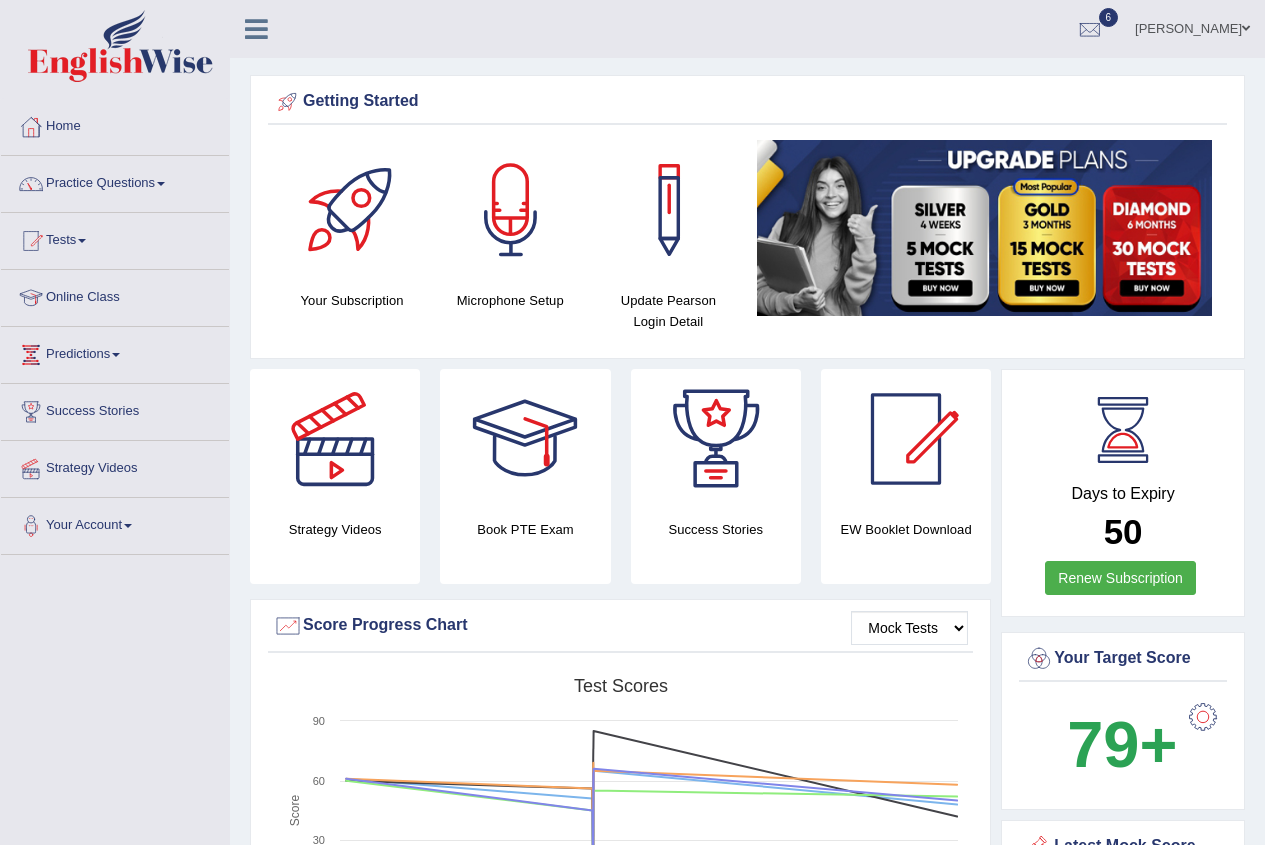 click at bounding box center (984, 228) 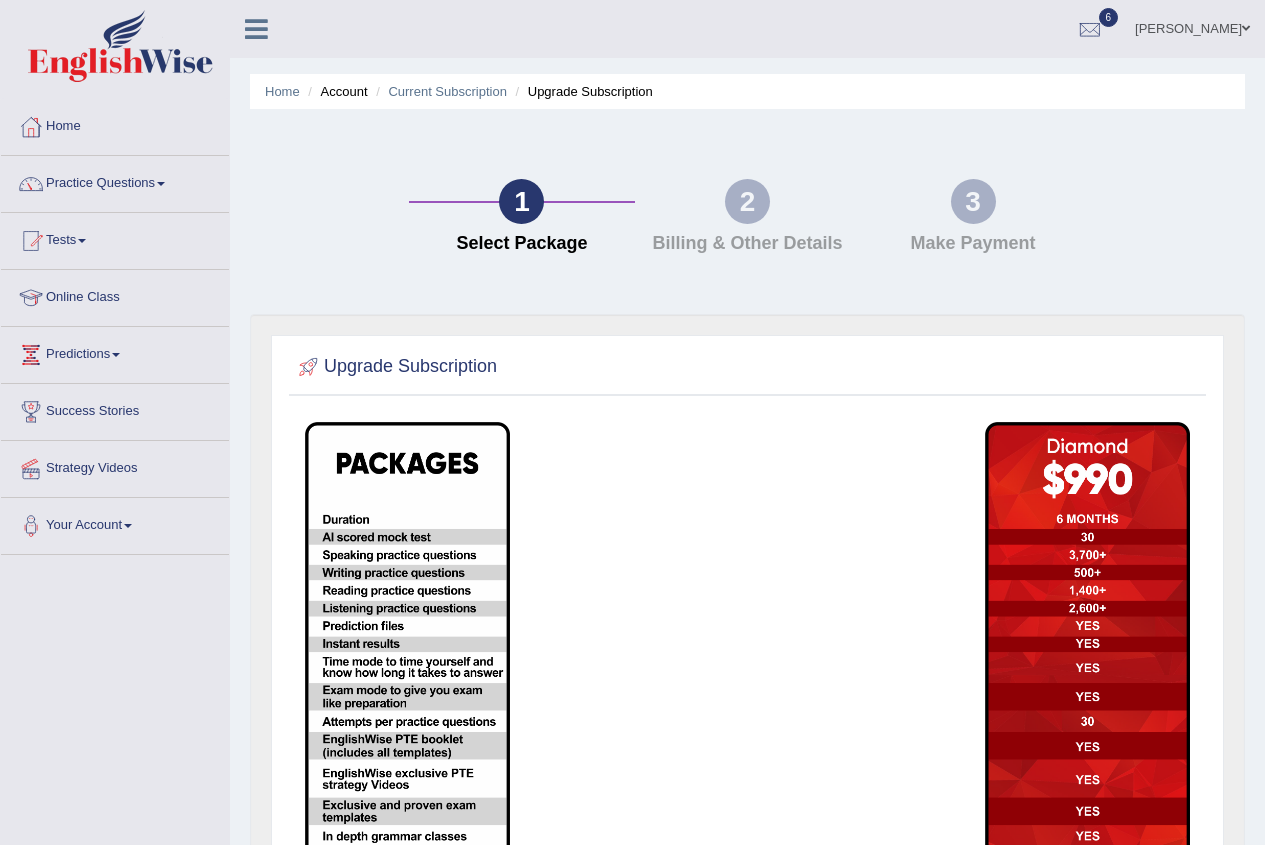 scroll, scrollTop: 0, scrollLeft: 0, axis: both 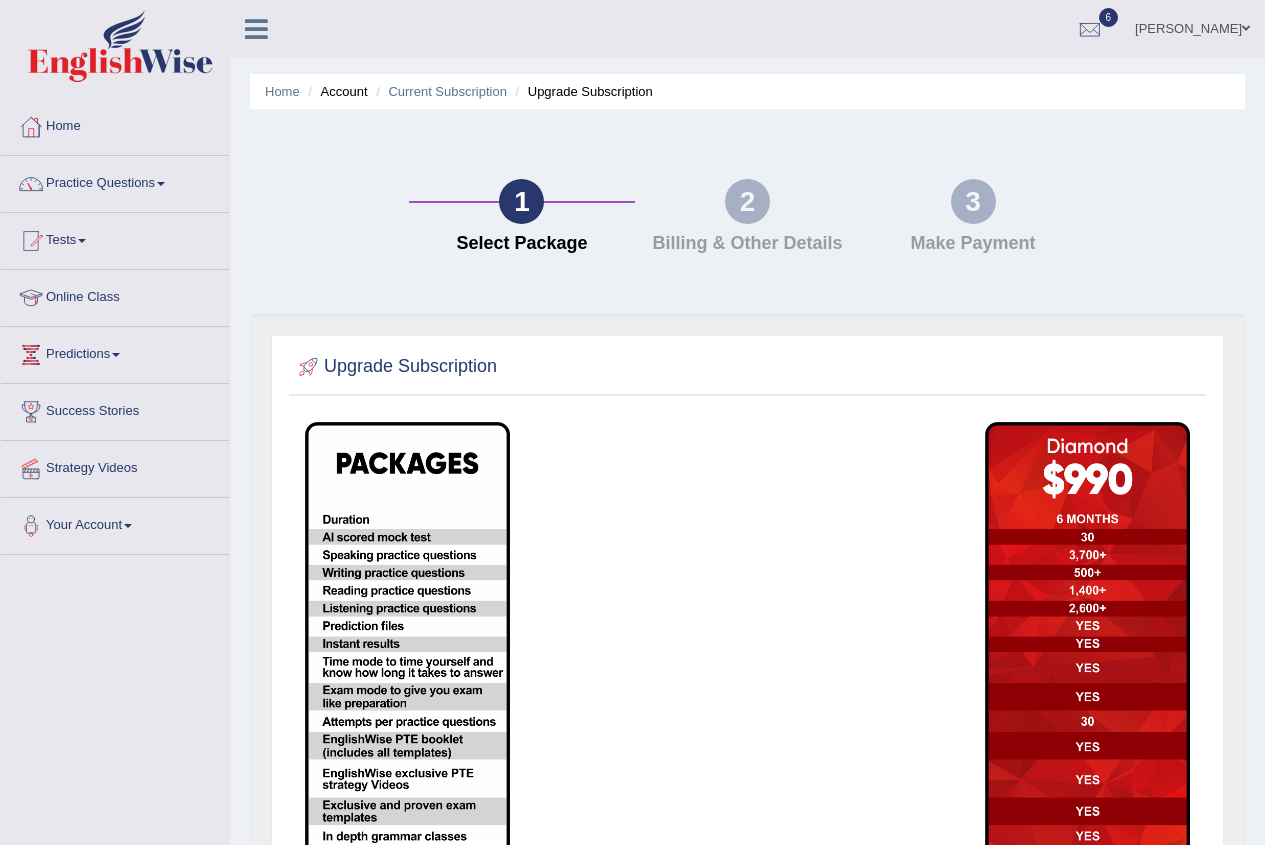 click at bounding box center (1246, 28) 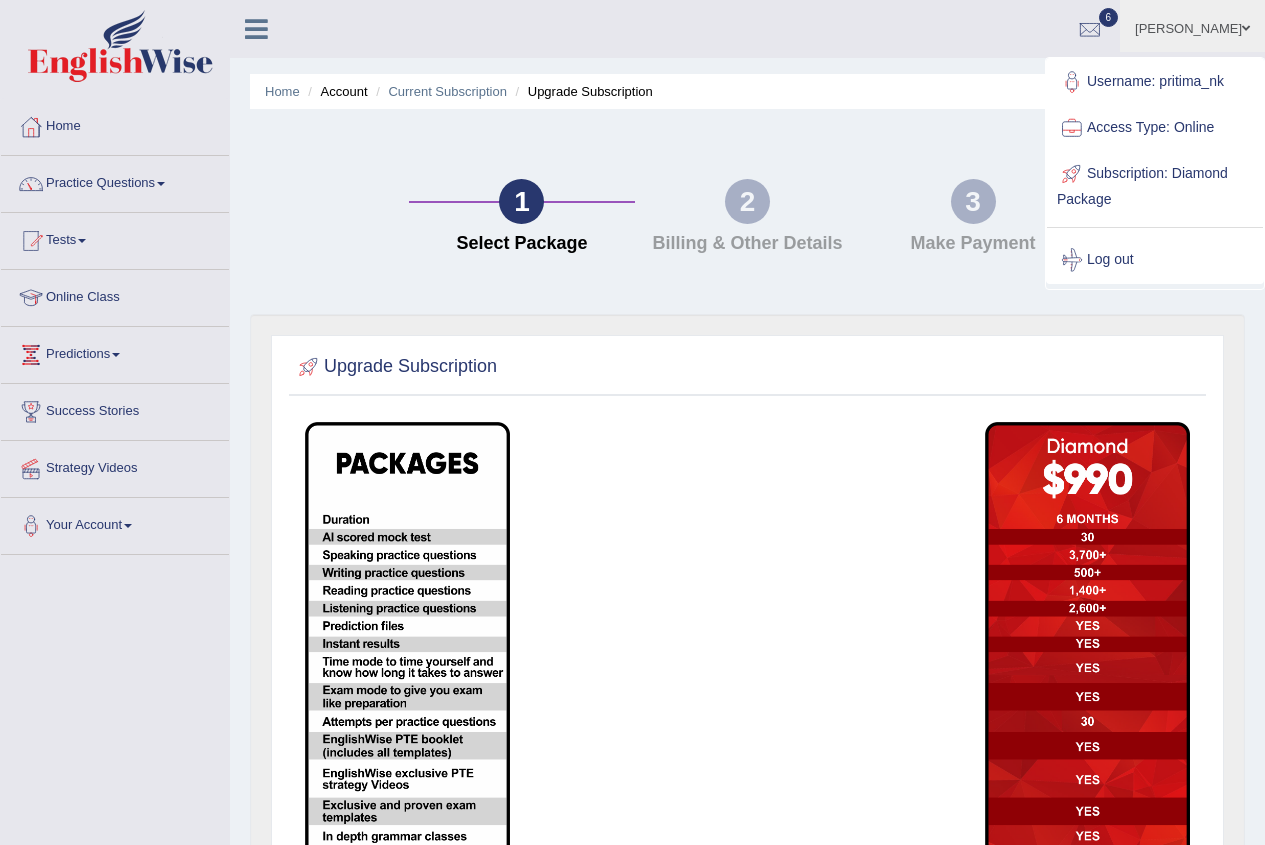 click at bounding box center [1246, 28] 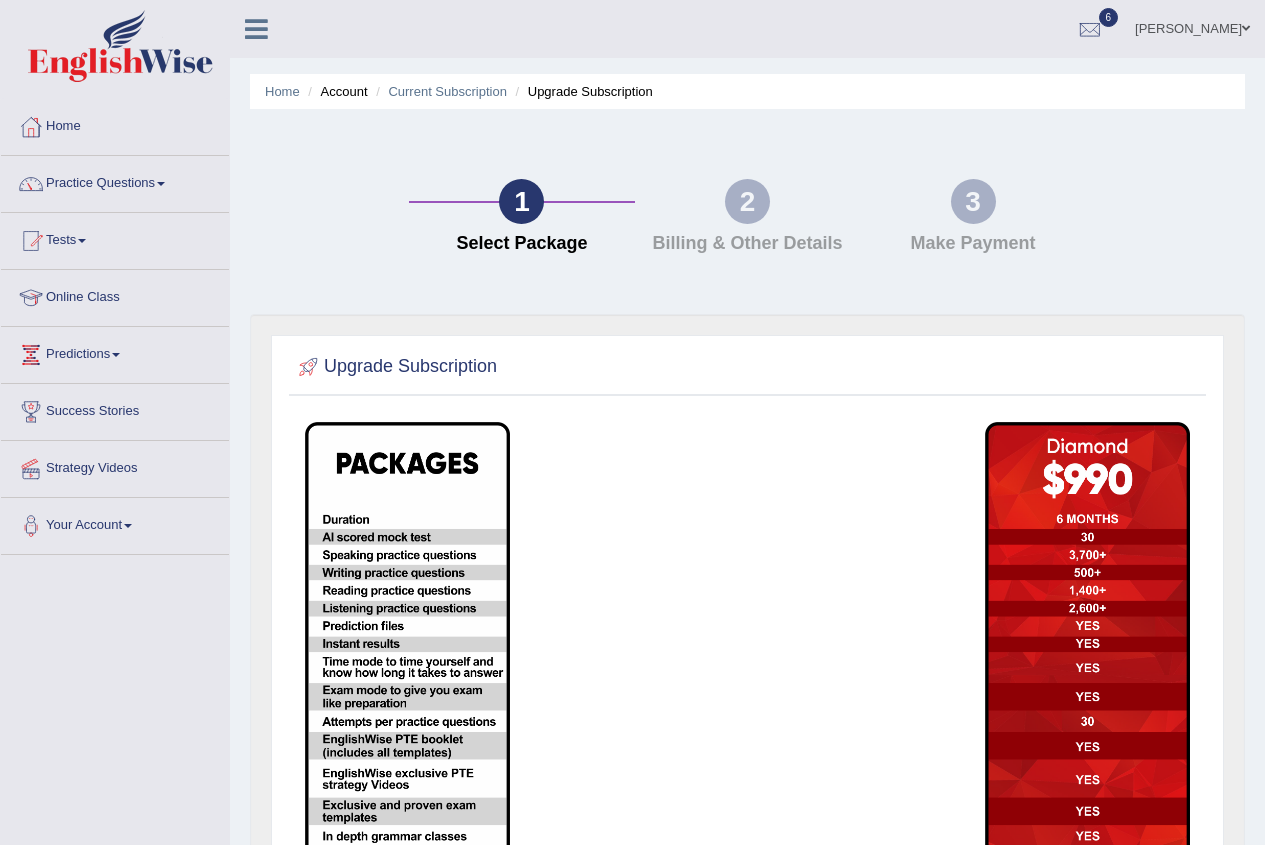 click at bounding box center (1246, 28) 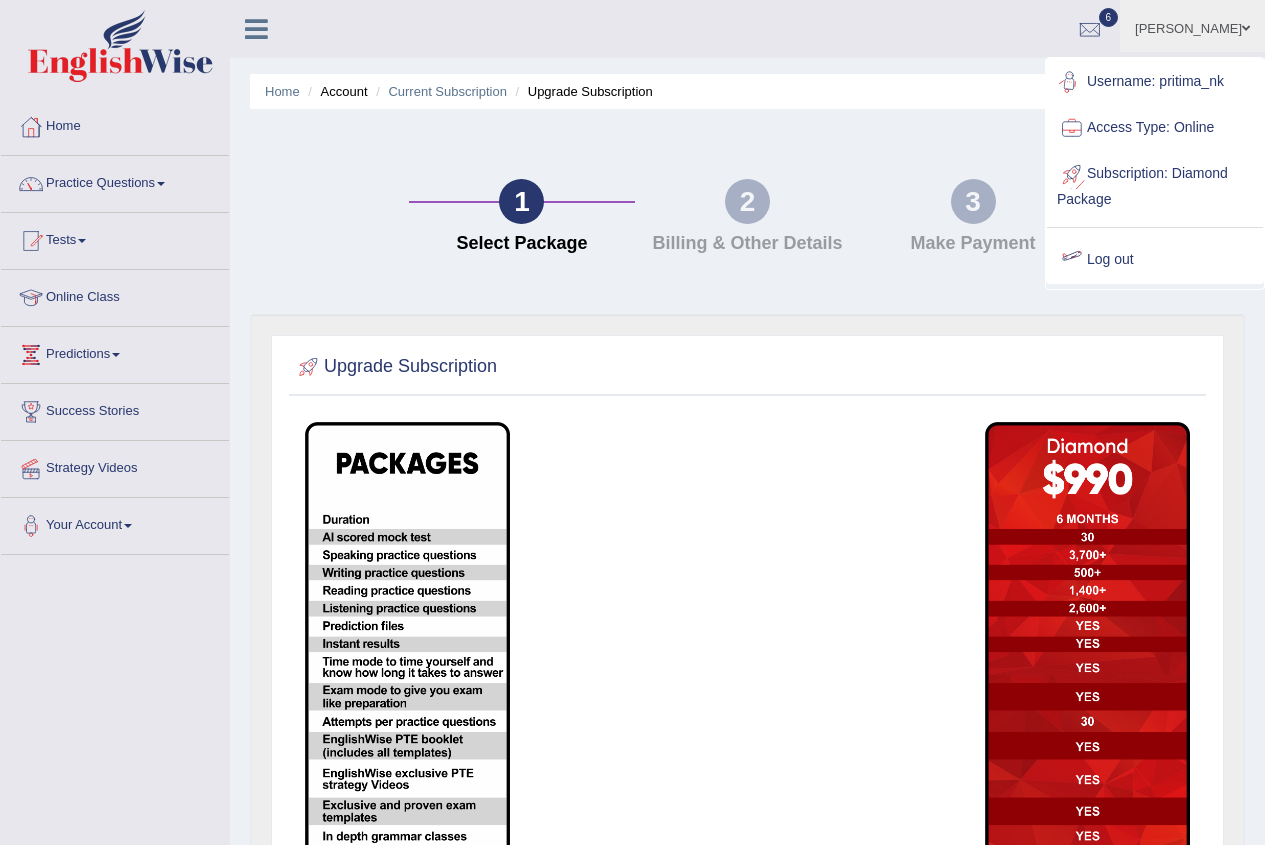 click on "Log out" at bounding box center [1155, 260] 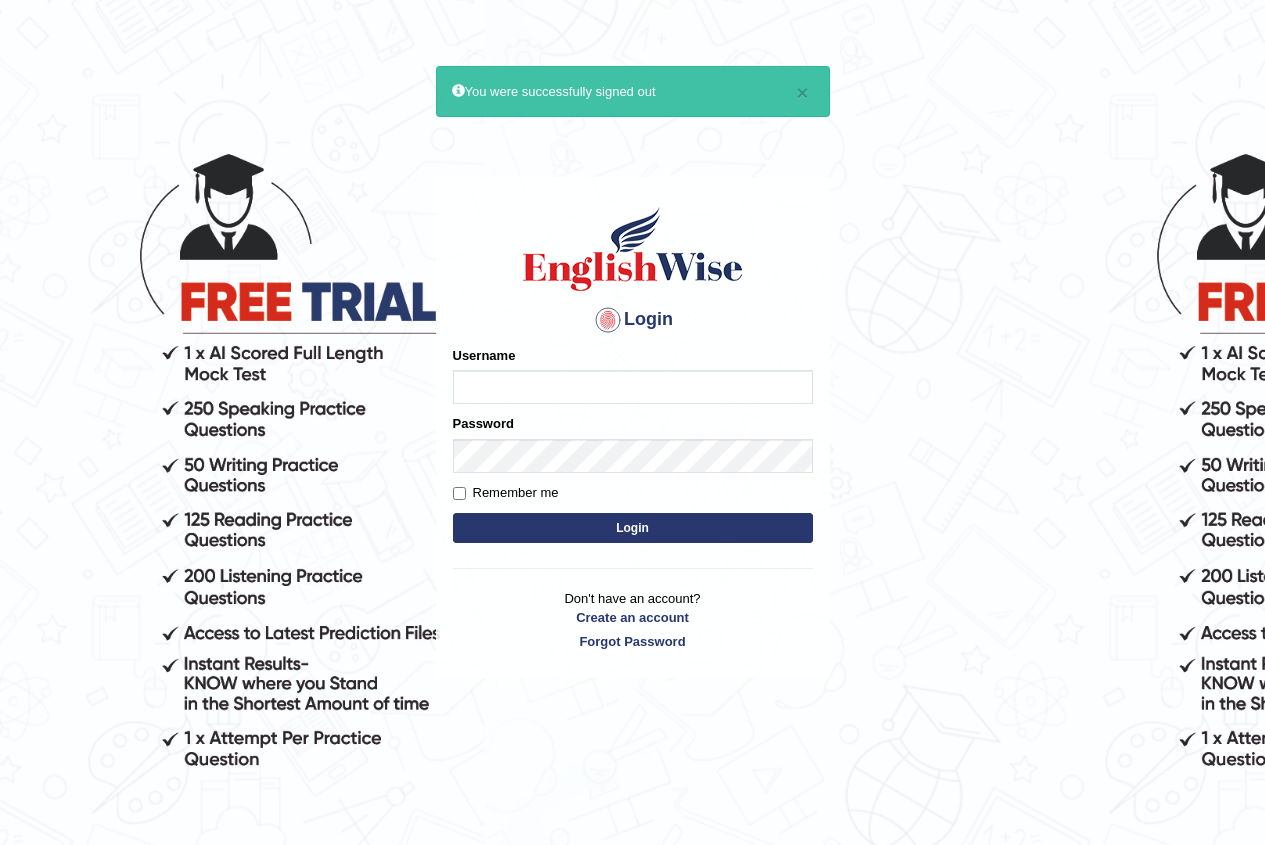 scroll, scrollTop: 0, scrollLeft: 0, axis: both 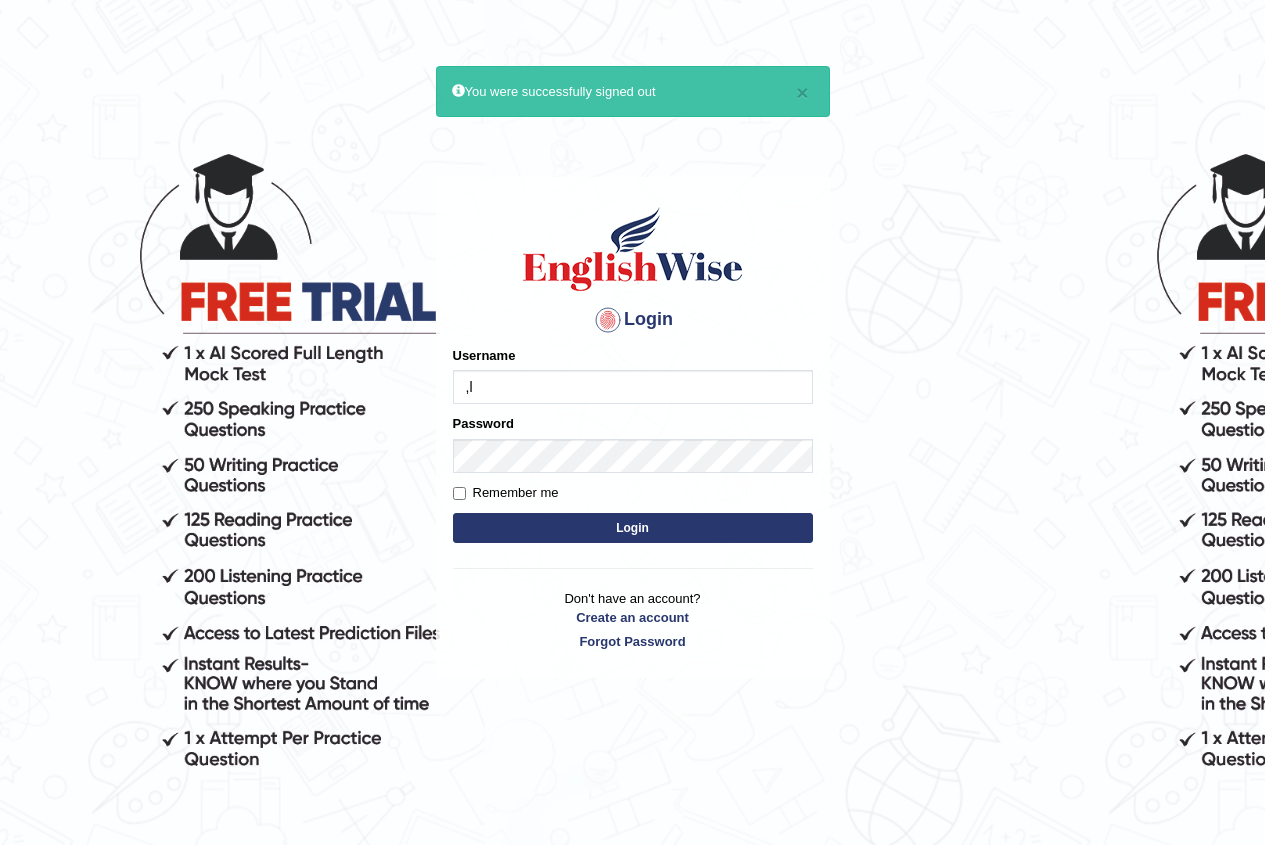 type on "," 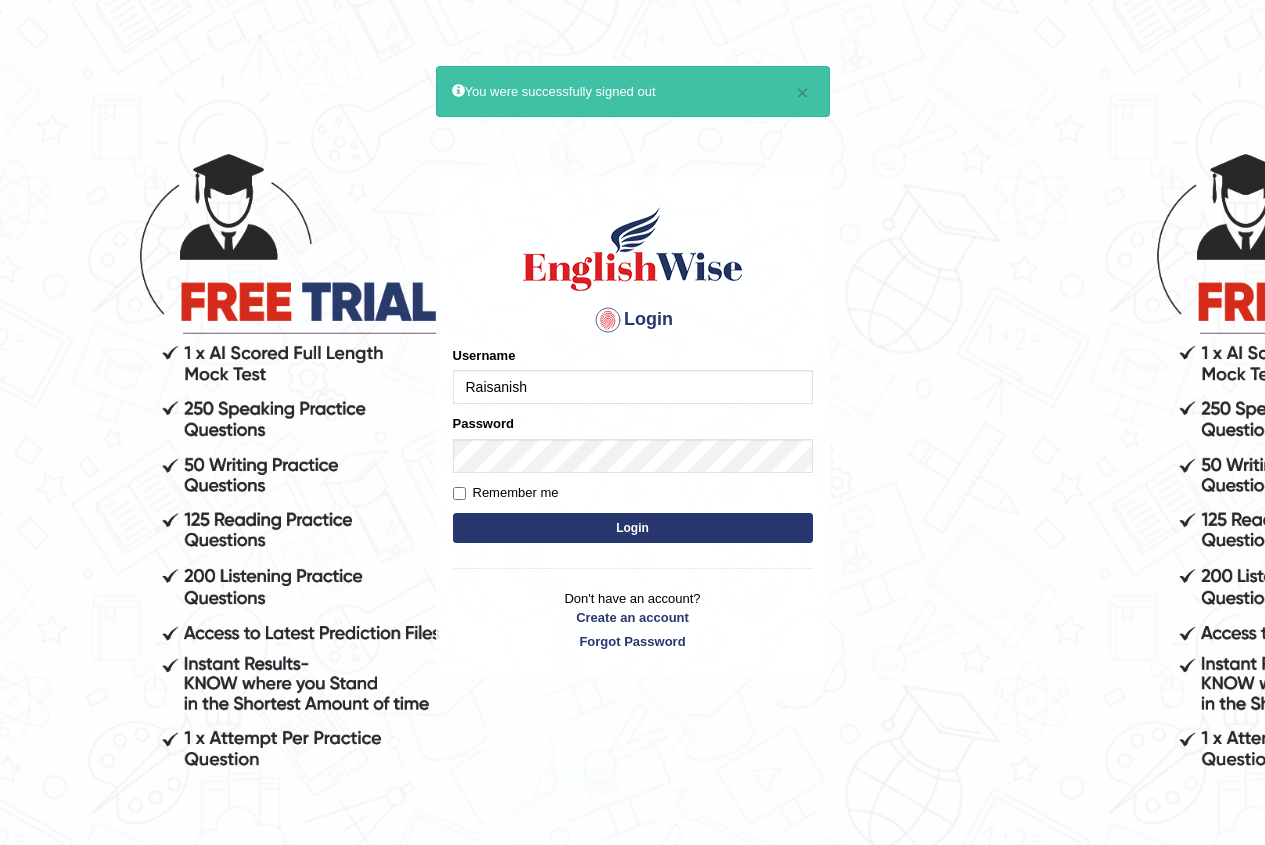 type on "Raisanish" 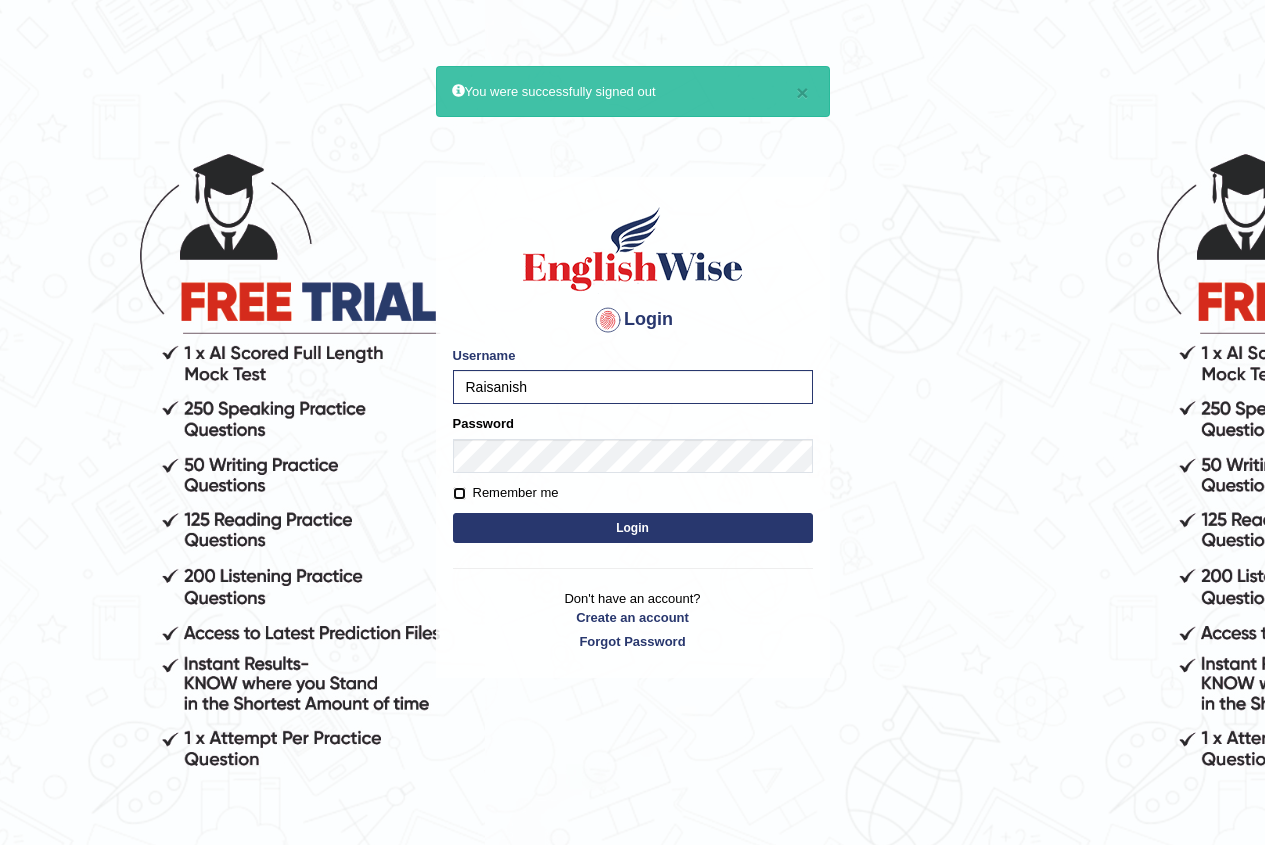 click on "Remember me" at bounding box center (459, 493) 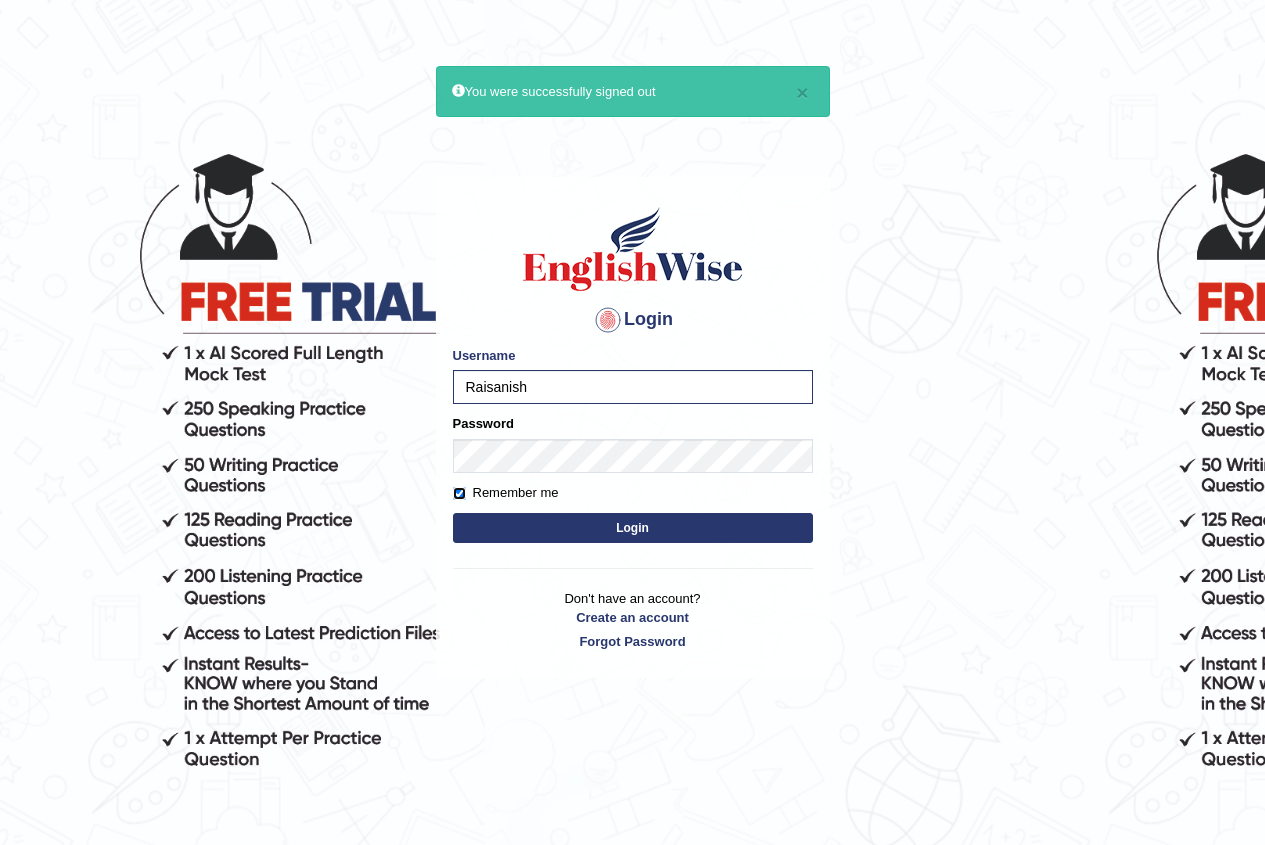 click on "Remember me" at bounding box center [459, 493] 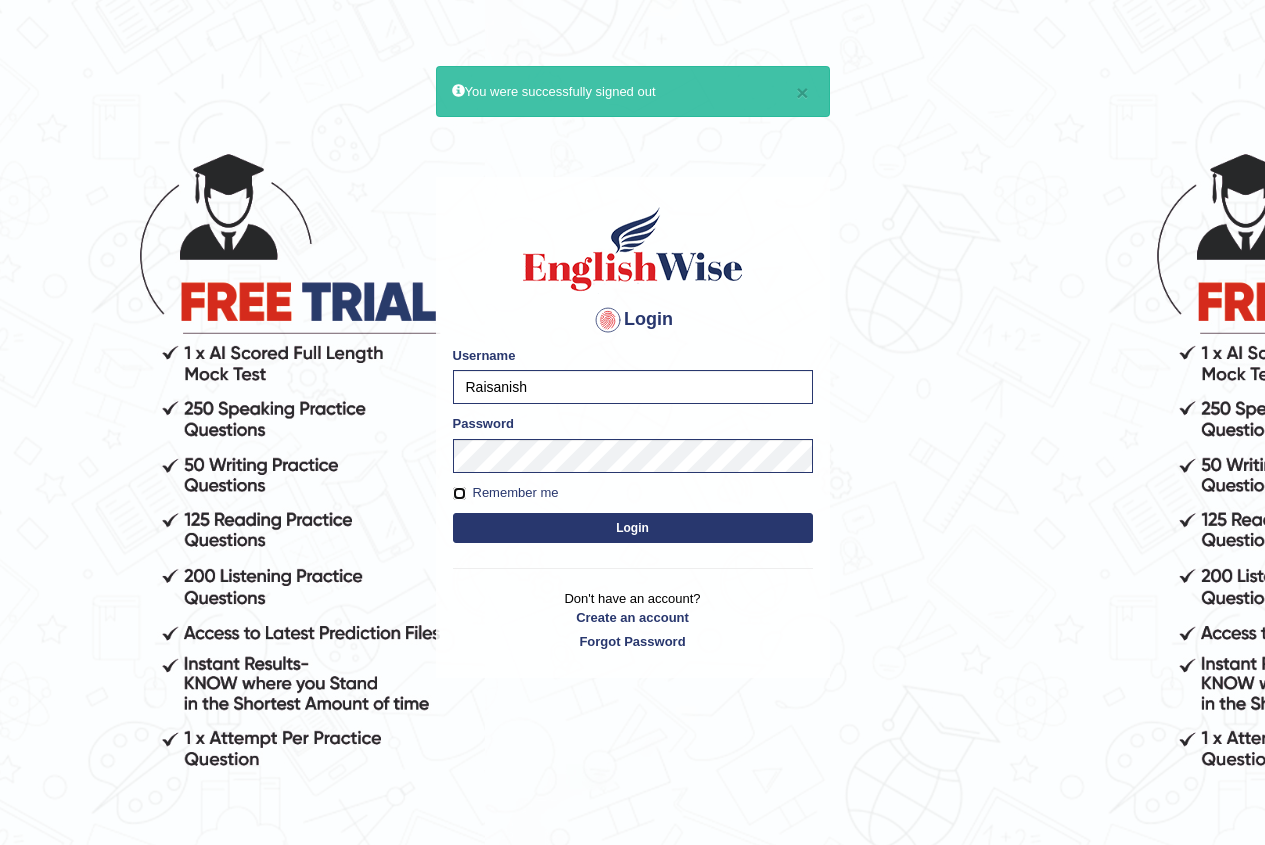 click on "Remember me" at bounding box center (459, 493) 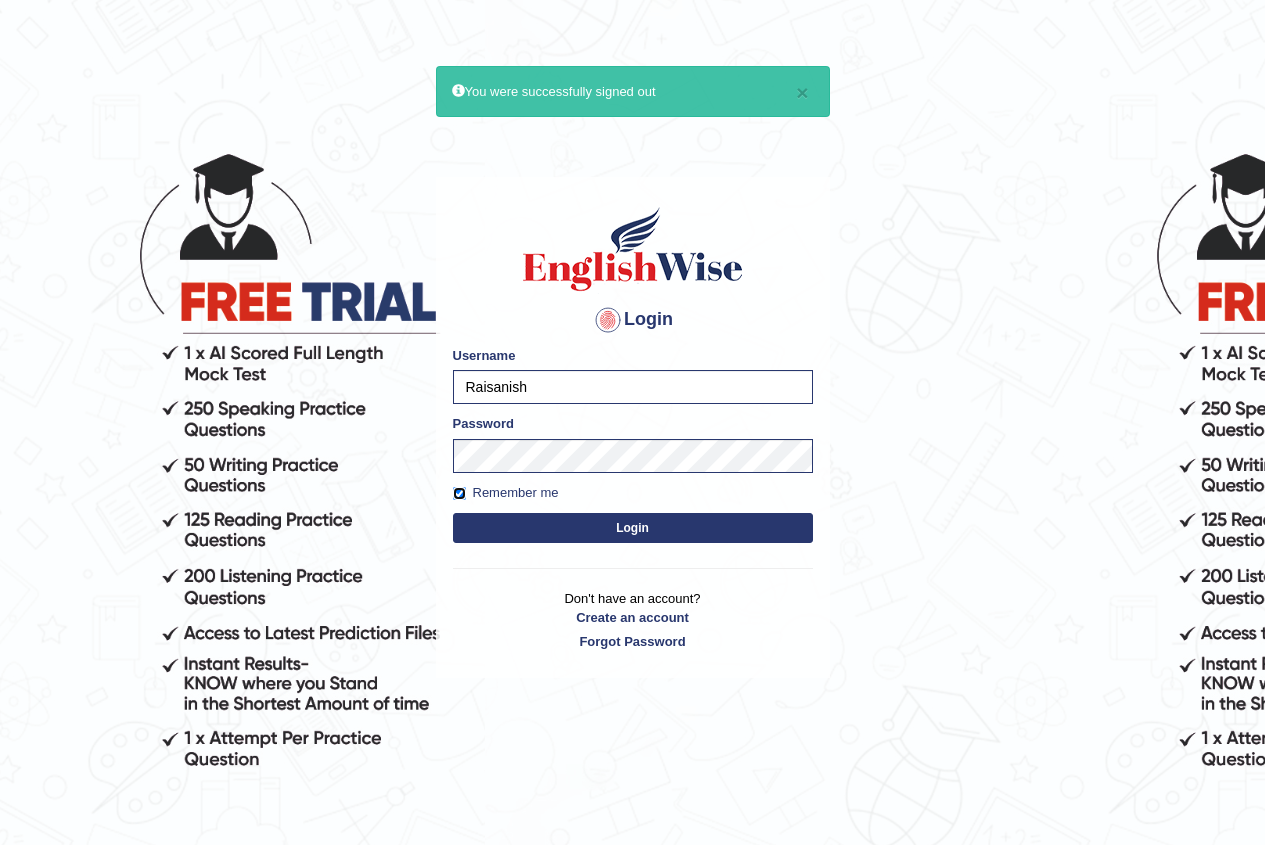 click on "Remember me" at bounding box center [459, 493] 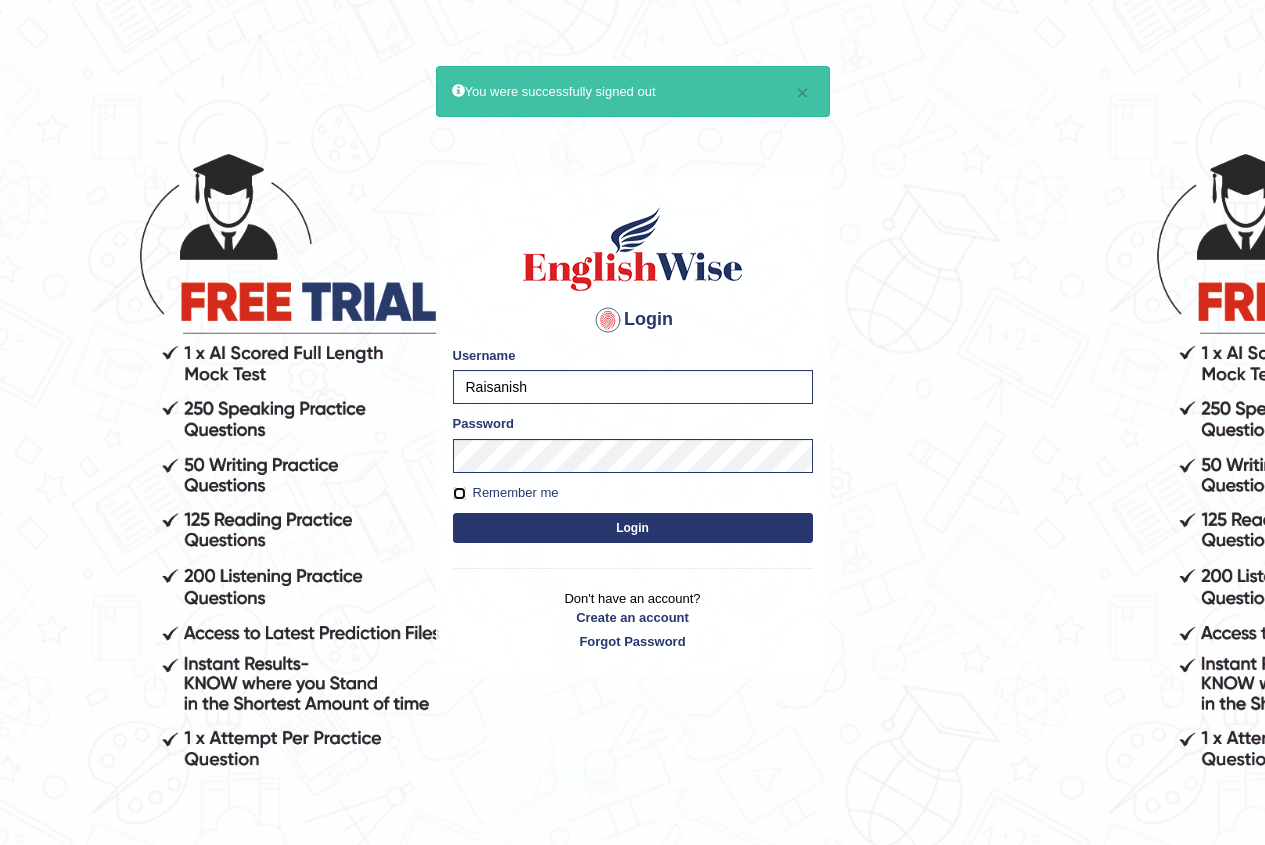 click on "Remember me" at bounding box center [459, 493] 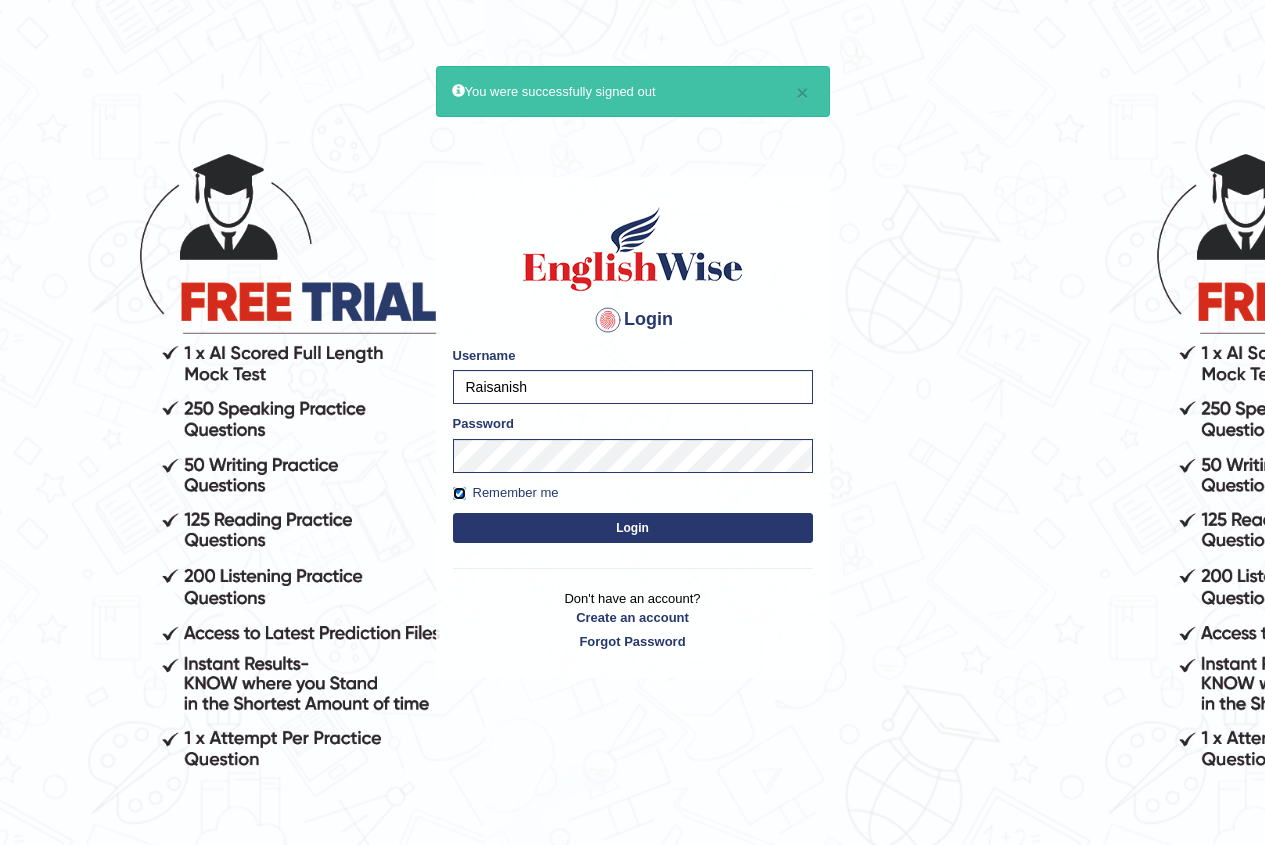 click on "Remember me" at bounding box center [459, 493] 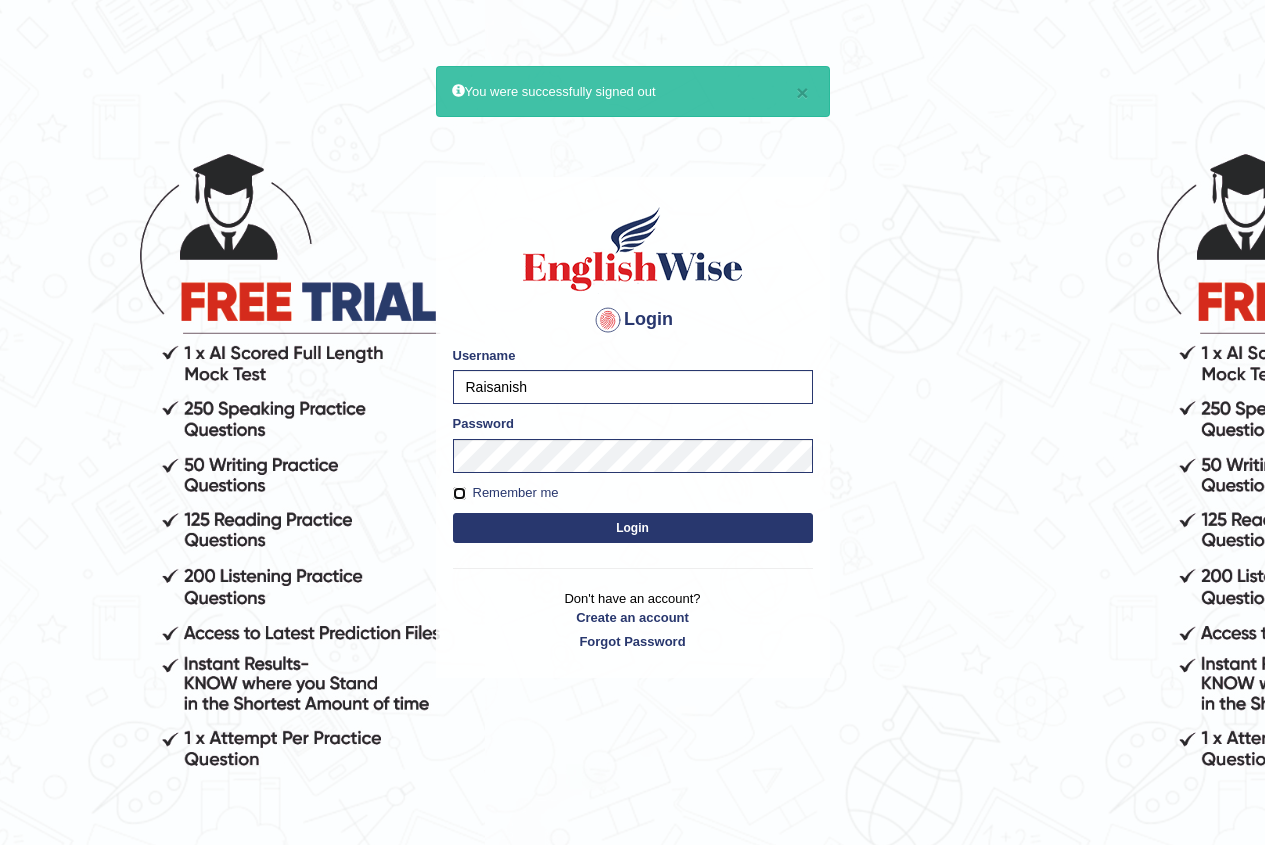 click on "Remember me" at bounding box center [459, 493] 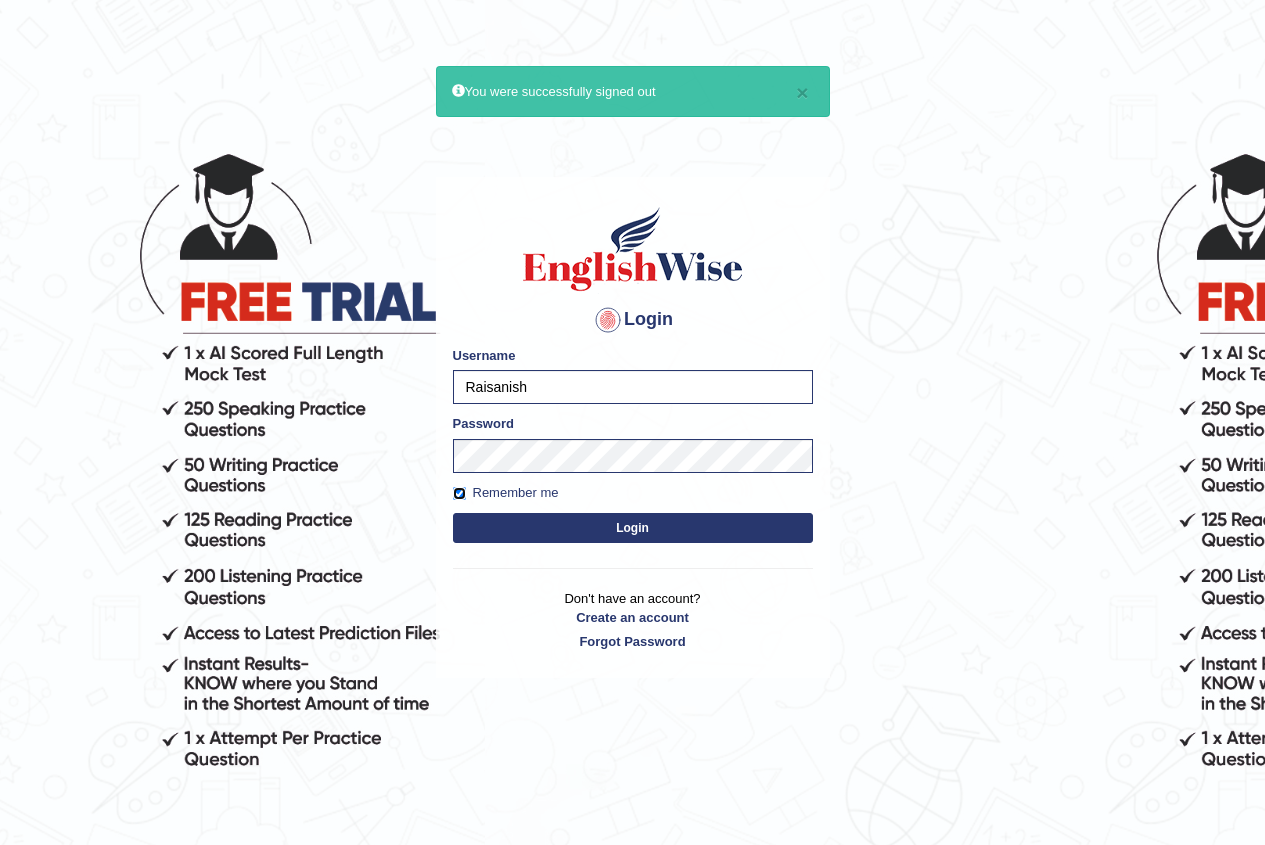 click on "Remember me" at bounding box center (459, 493) 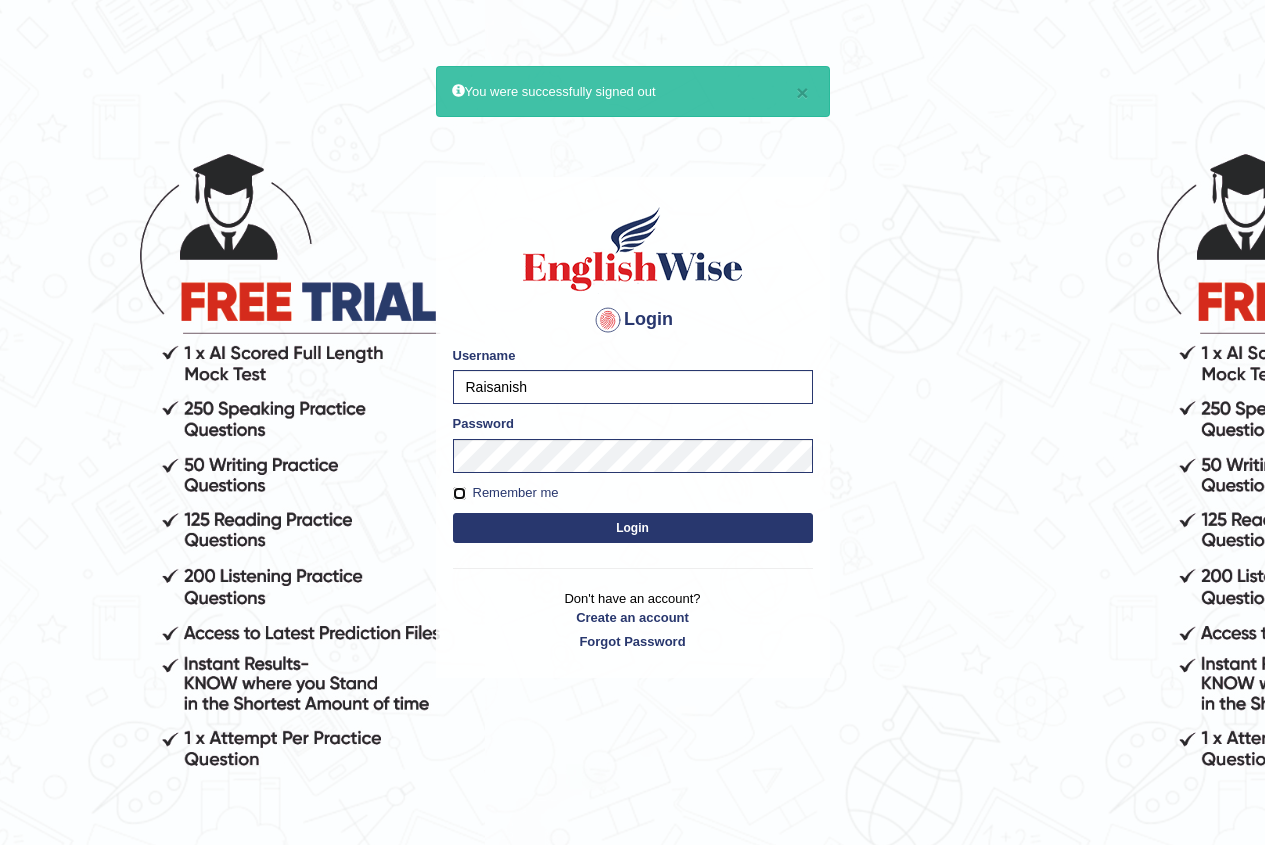 click on "Remember me" at bounding box center (459, 493) 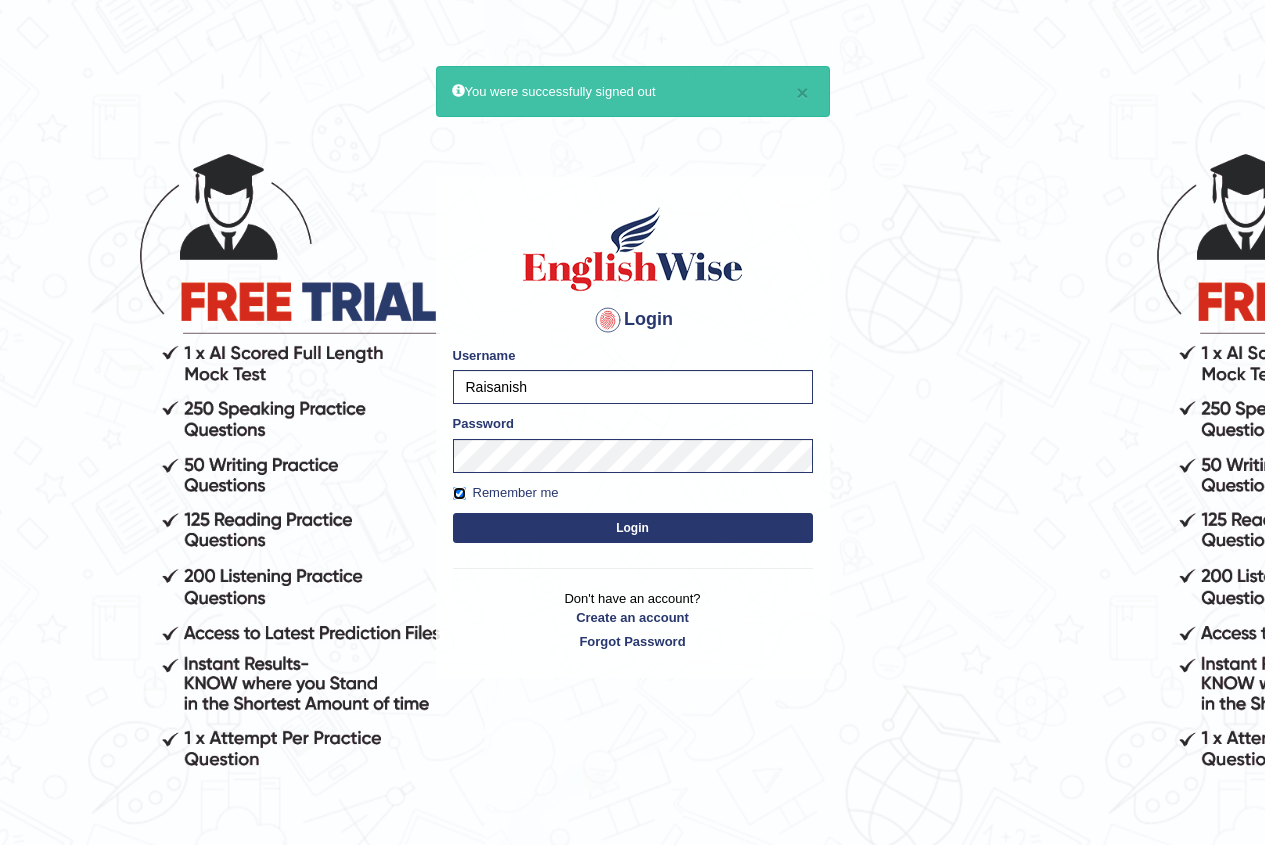 click on "Remember me" at bounding box center (459, 493) 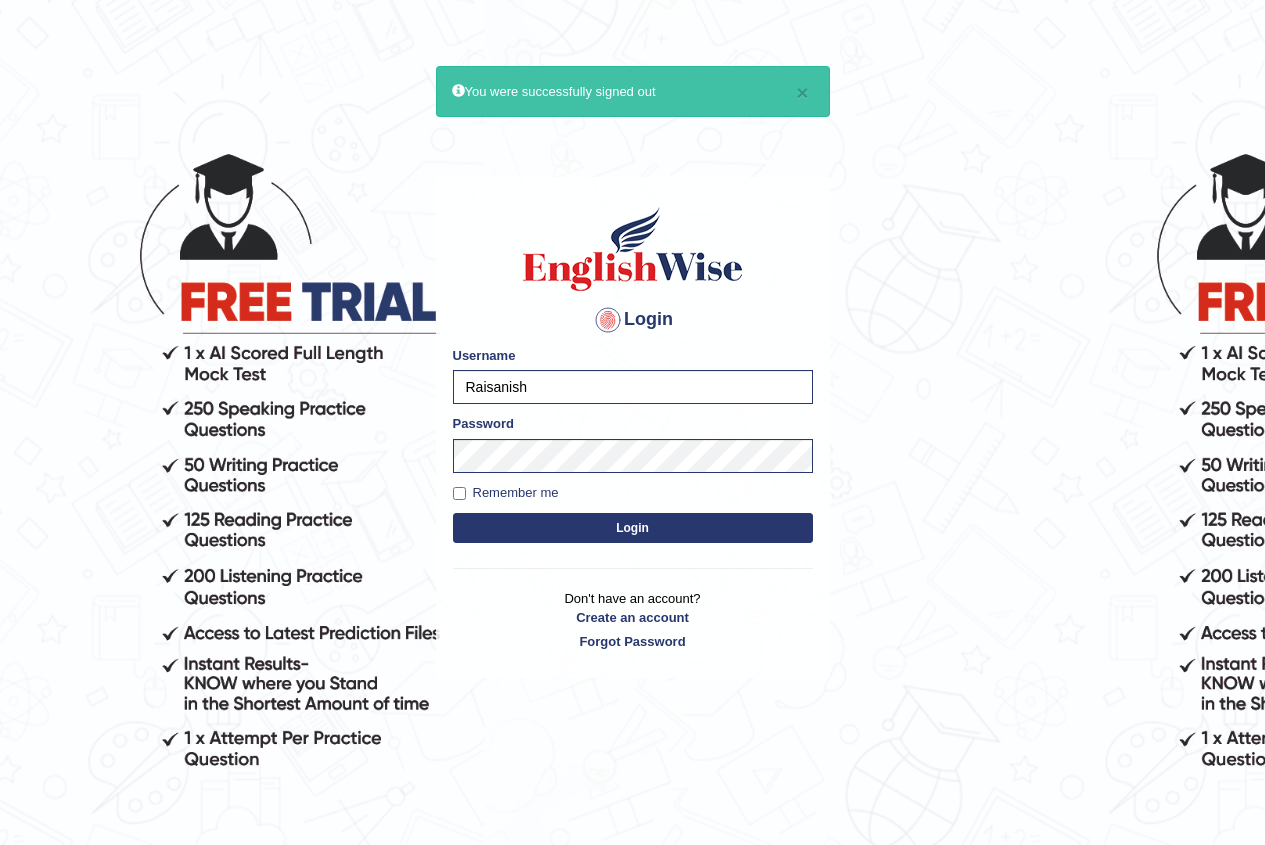 click on "Login" at bounding box center [633, 528] 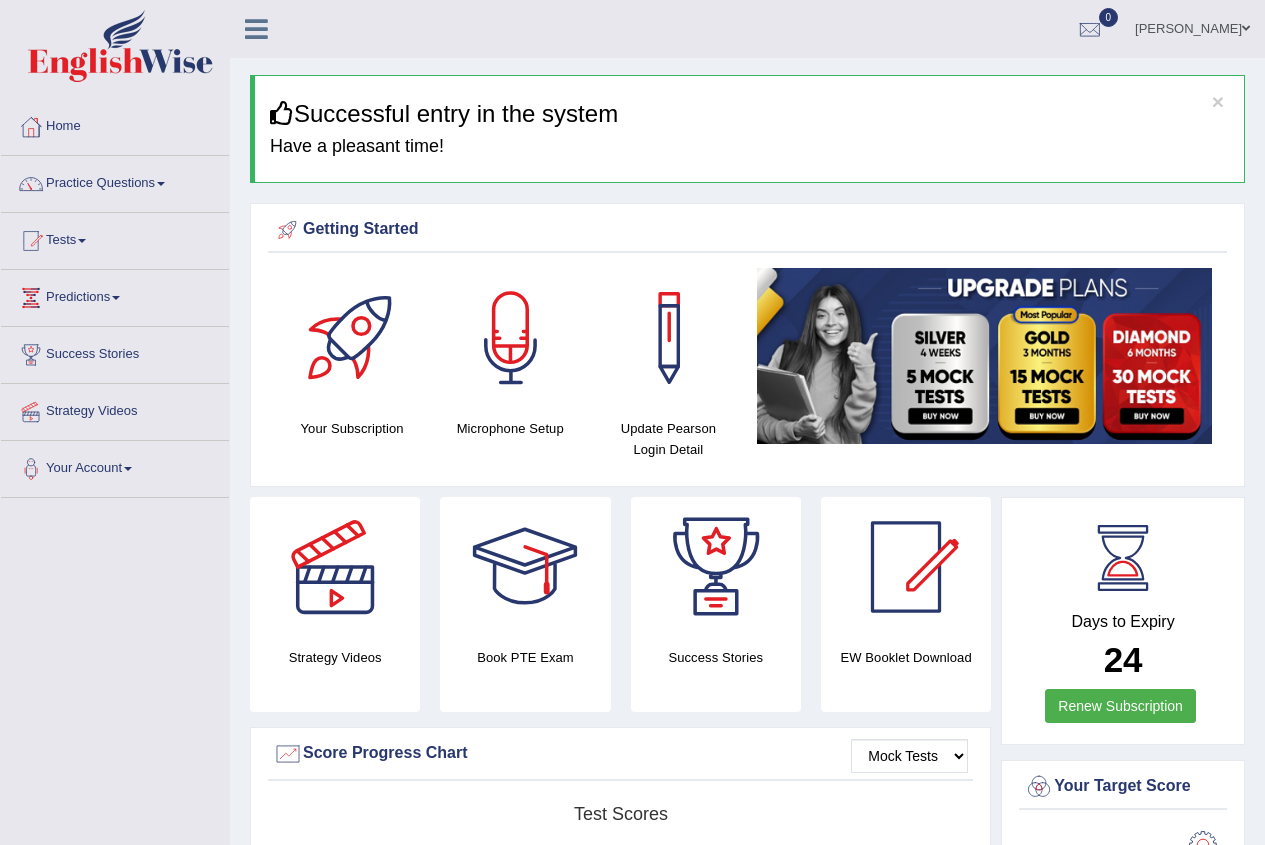 scroll, scrollTop: 0, scrollLeft: 0, axis: both 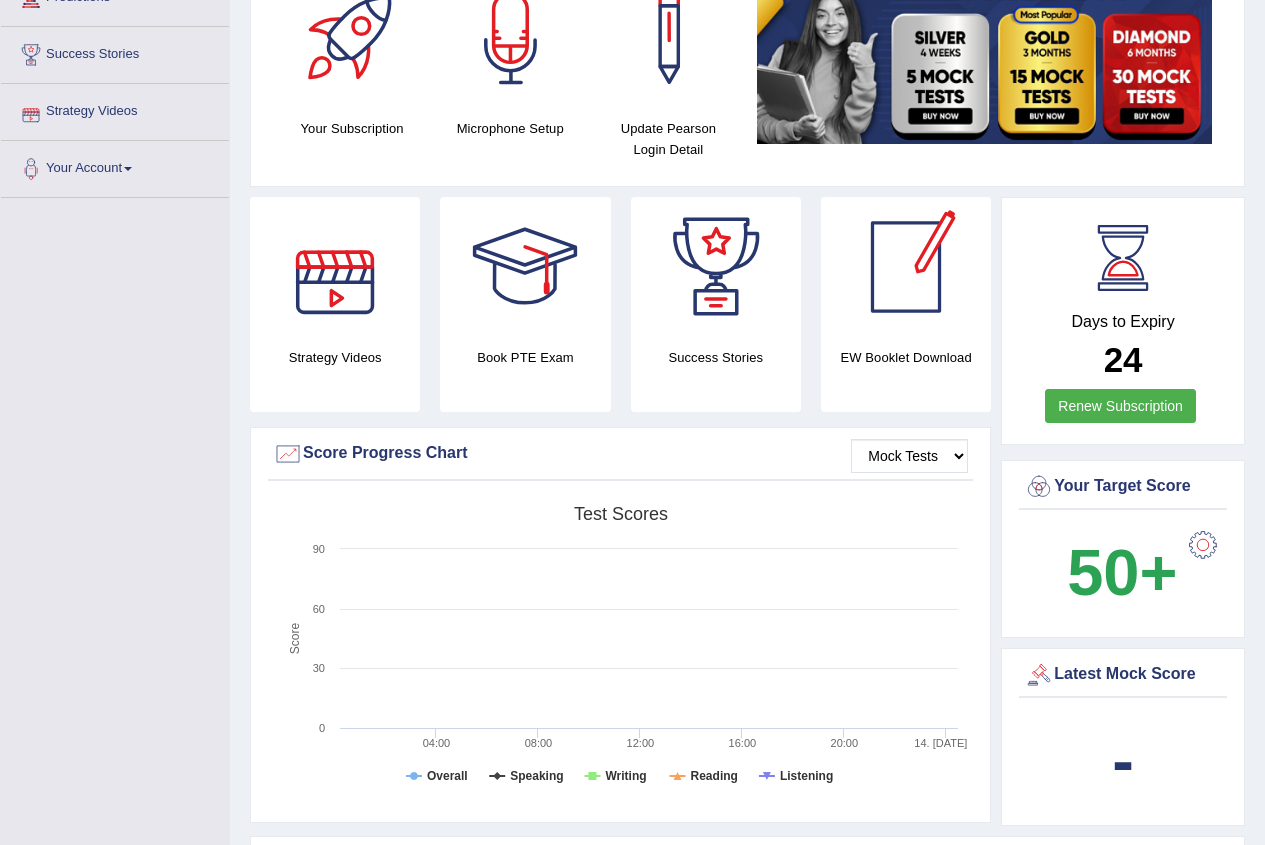 click at bounding box center (335, 267) 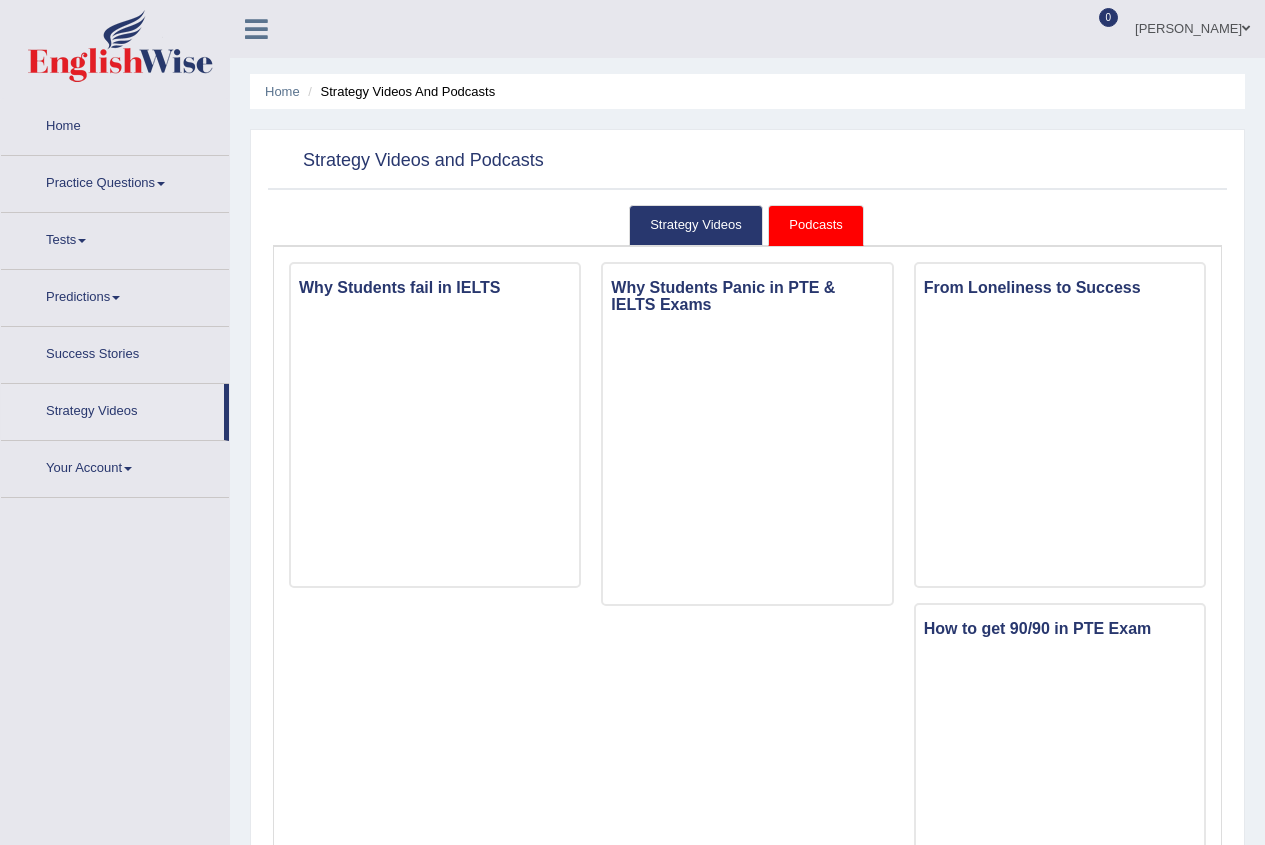 scroll, scrollTop: 0, scrollLeft: 0, axis: both 